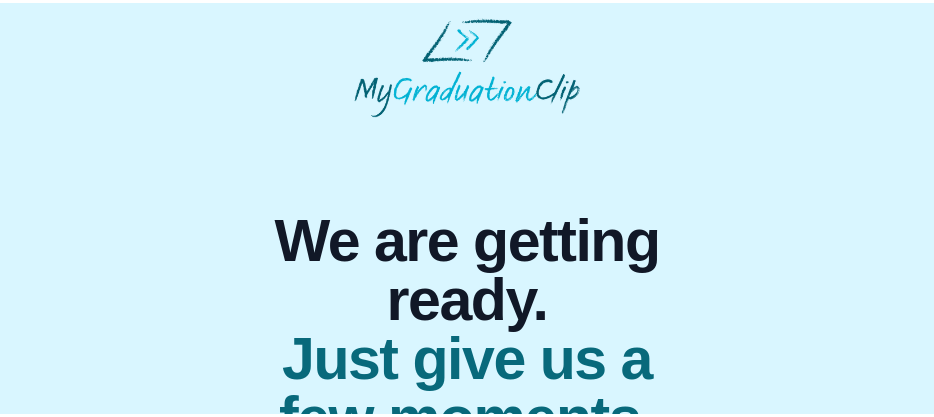 scroll, scrollTop: 0, scrollLeft: 0, axis: both 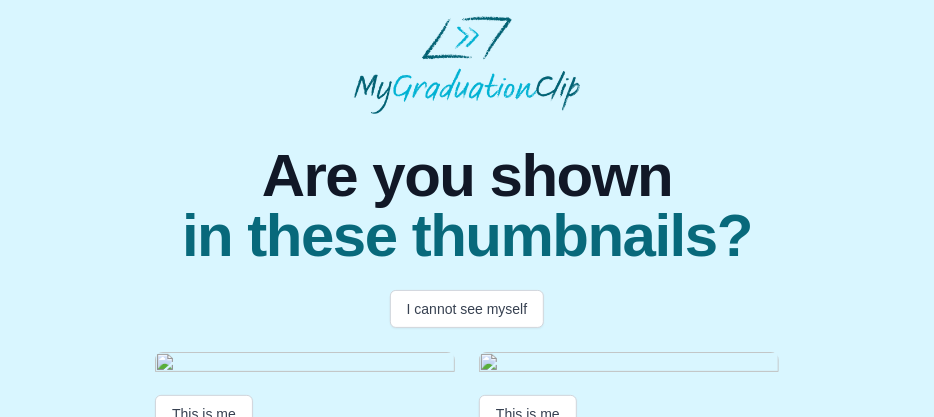 click on "Are you shown in these thumbnails?" at bounding box center (467, 190) 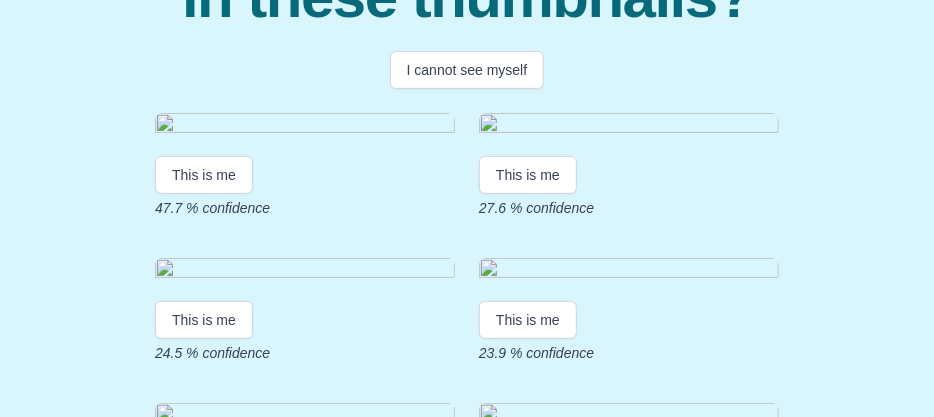scroll, scrollTop: 239, scrollLeft: 0, axis: vertical 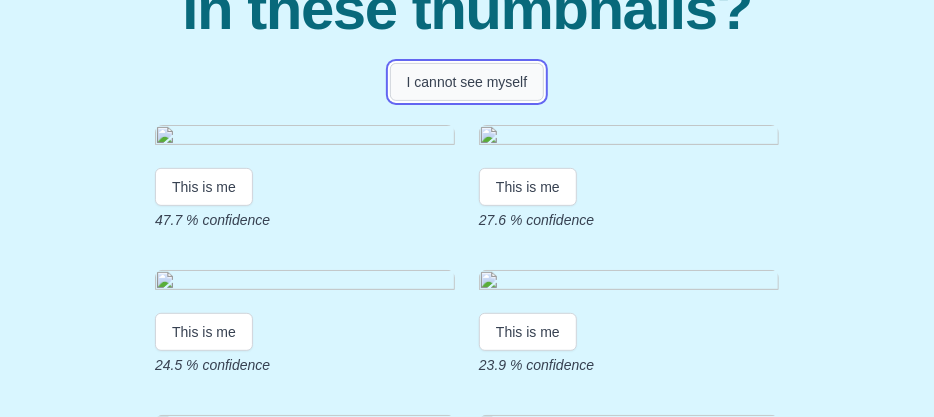 click on "I cannot see myself" at bounding box center [467, 82] 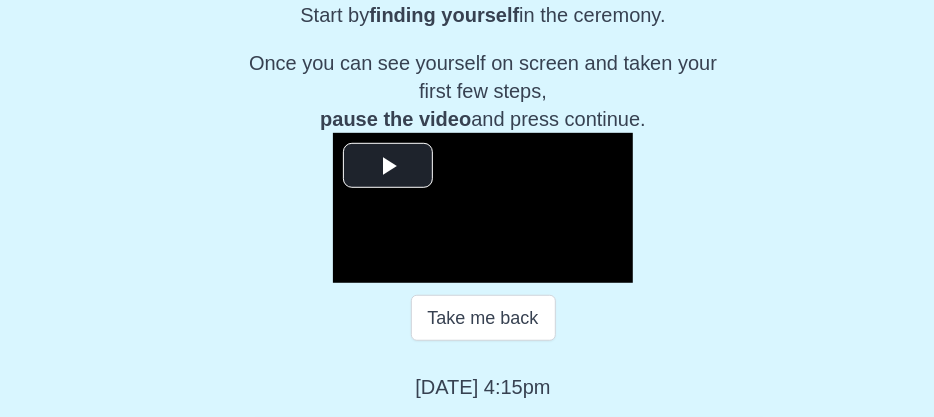 scroll, scrollTop: 473, scrollLeft: 0, axis: vertical 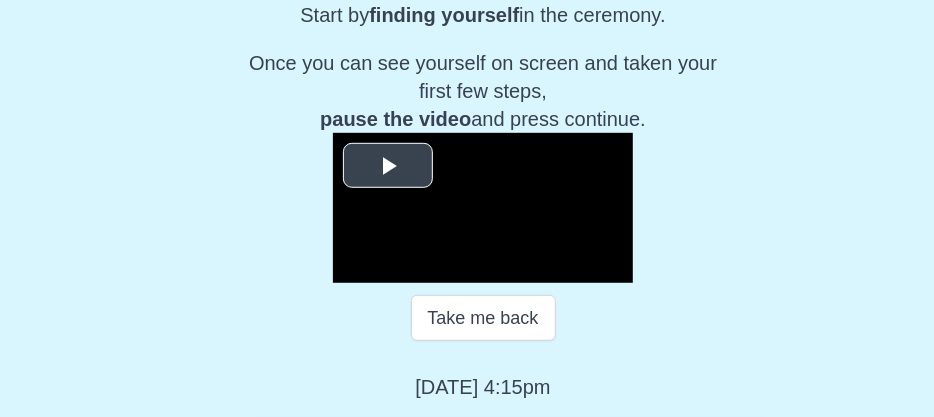 click at bounding box center (388, 166) 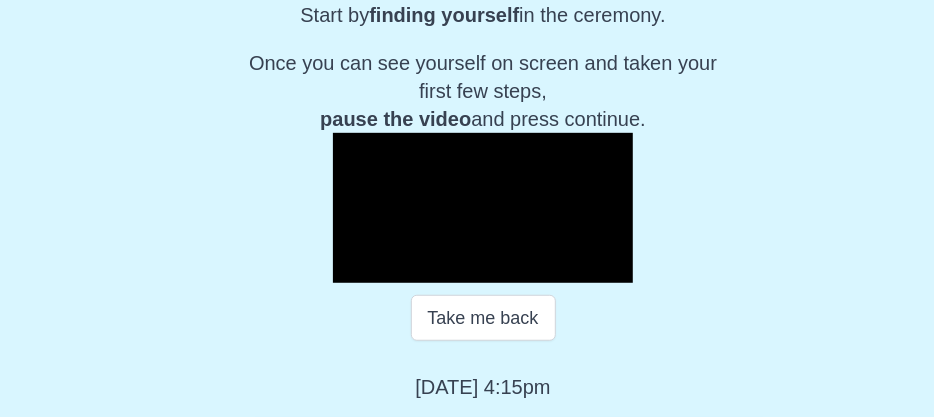 scroll, scrollTop: 477, scrollLeft: 0, axis: vertical 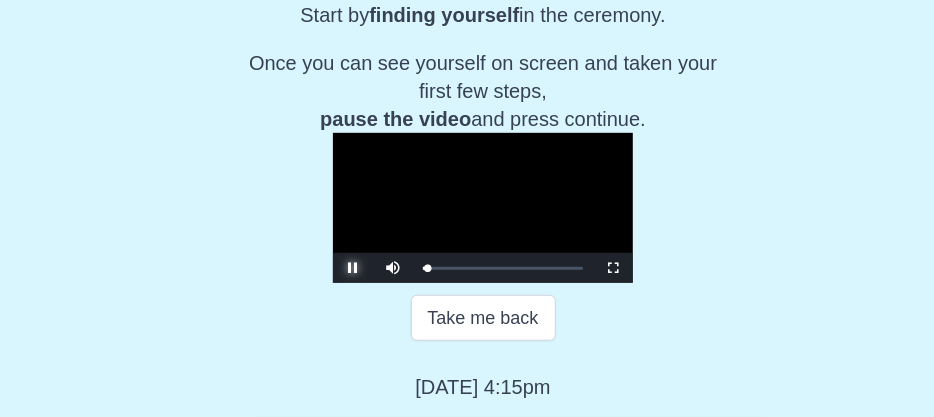 click at bounding box center [353, 268] 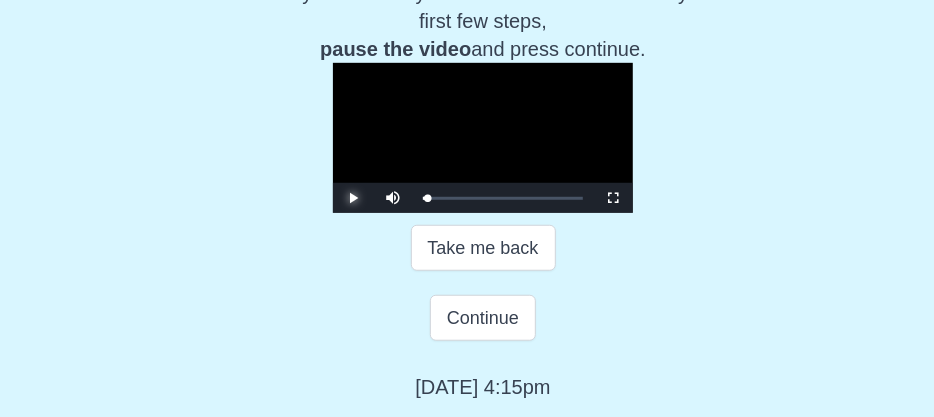 scroll, scrollTop: 551, scrollLeft: 0, axis: vertical 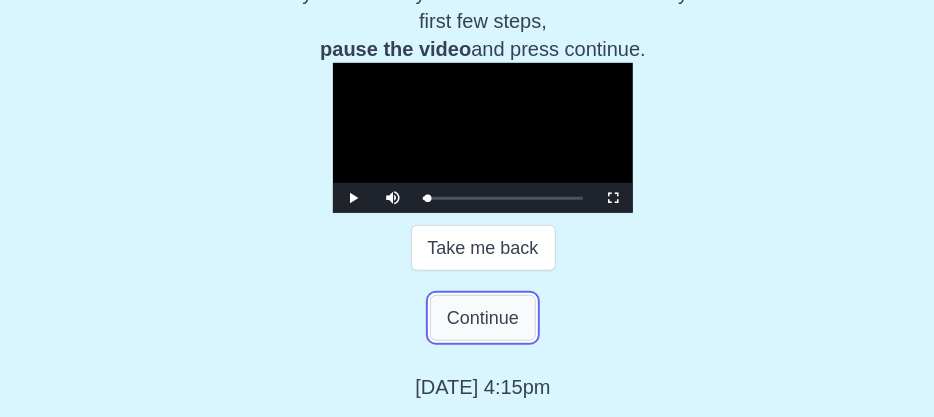 click on "Continue" at bounding box center (483, 318) 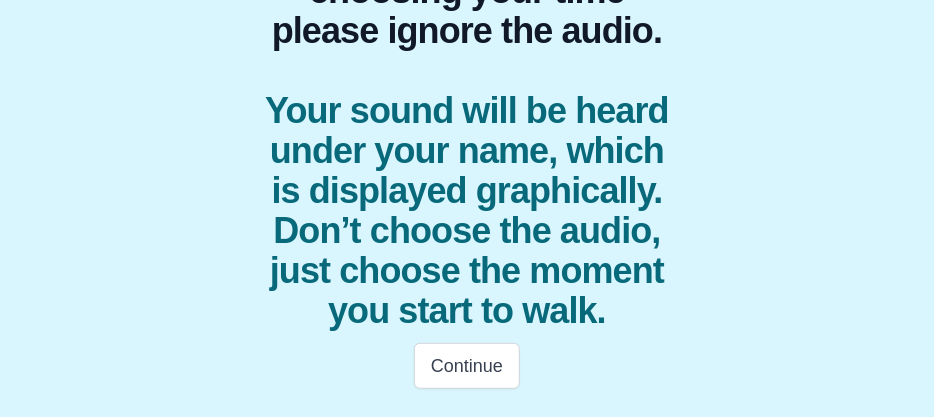 scroll, scrollTop: 399, scrollLeft: 0, axis: vertical 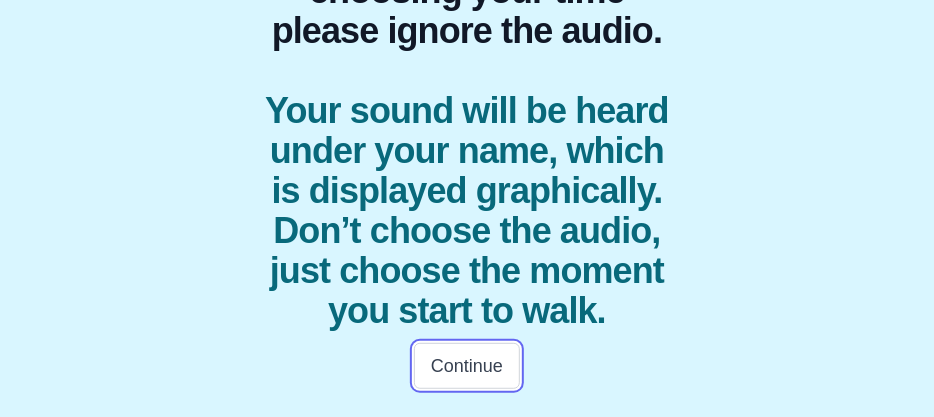 click on "Continue" at bounding box center [467, 366] 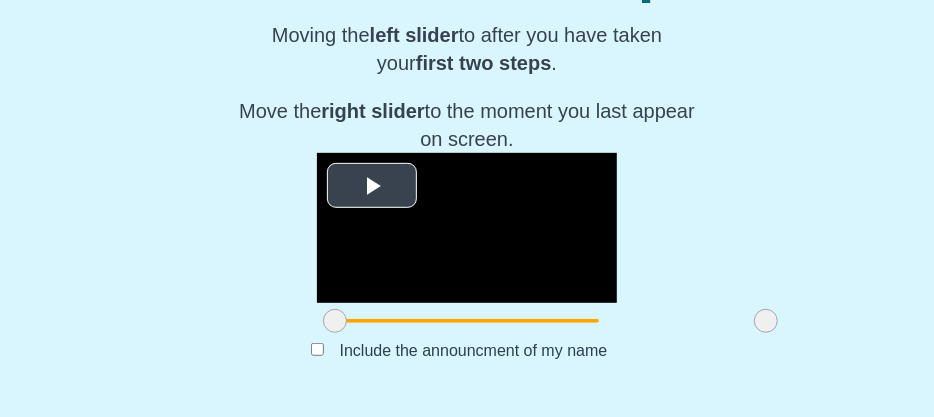 click at bounding box center [372, 186] 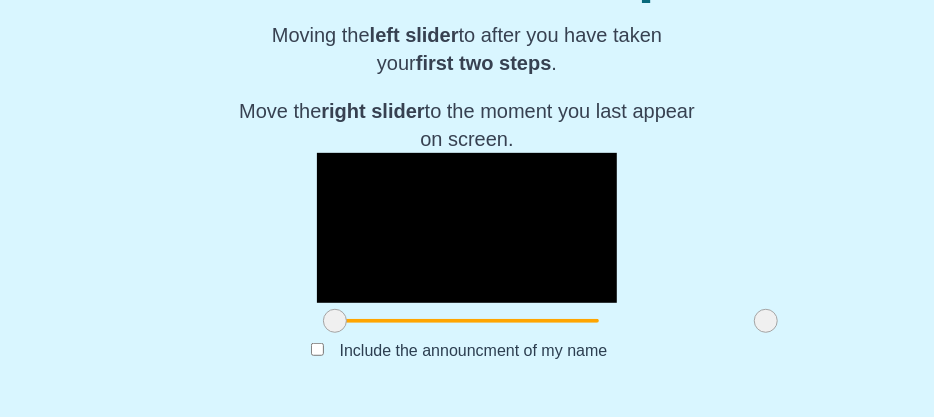 scroll, scrollTop: 438, scrollLeft: 0, axis: vertical 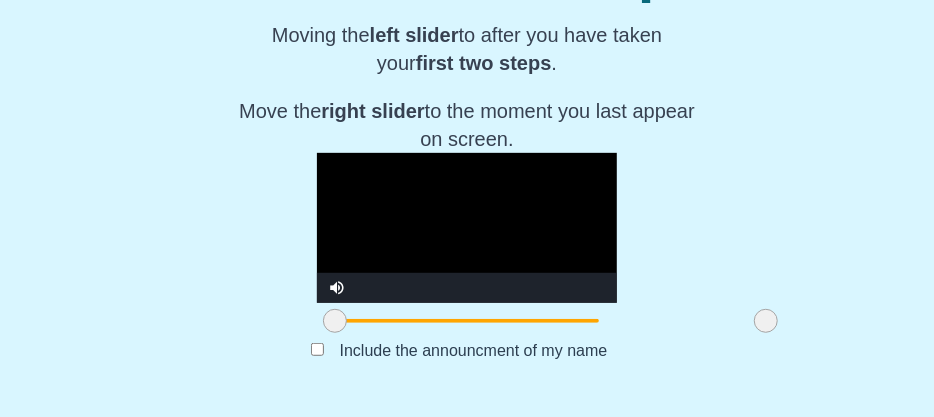 click at bounding box center [550, 321] 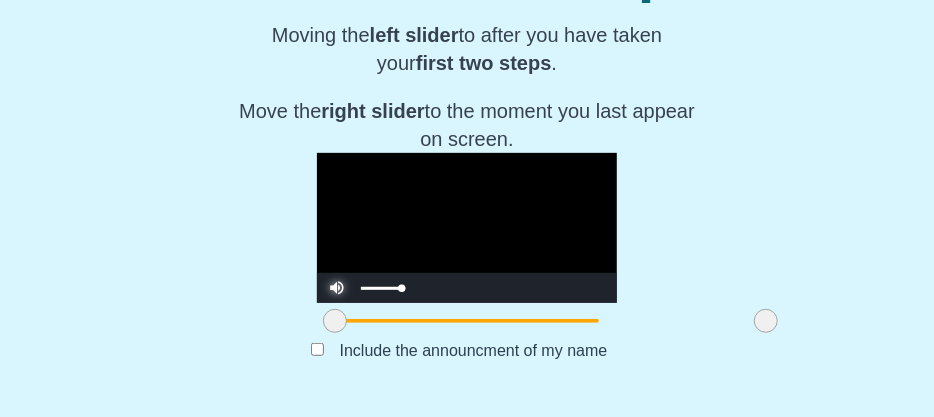 click at bounding box center [337, 273] 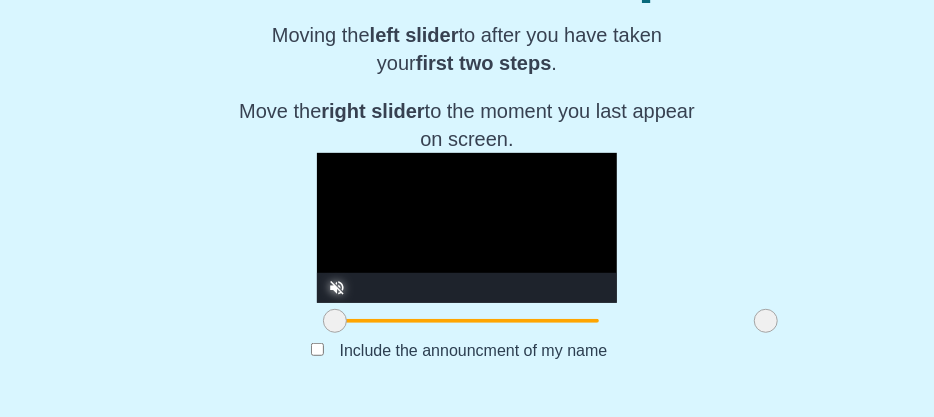 click at bounding box center (335, 321) 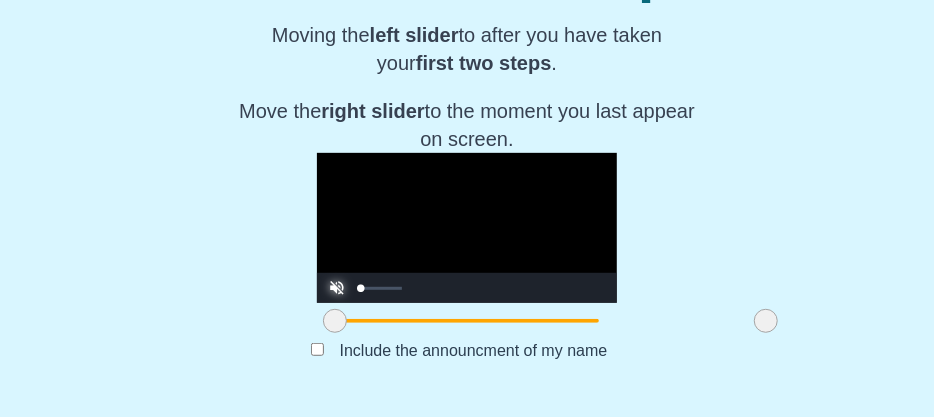 click at bounding box center [337, 273] 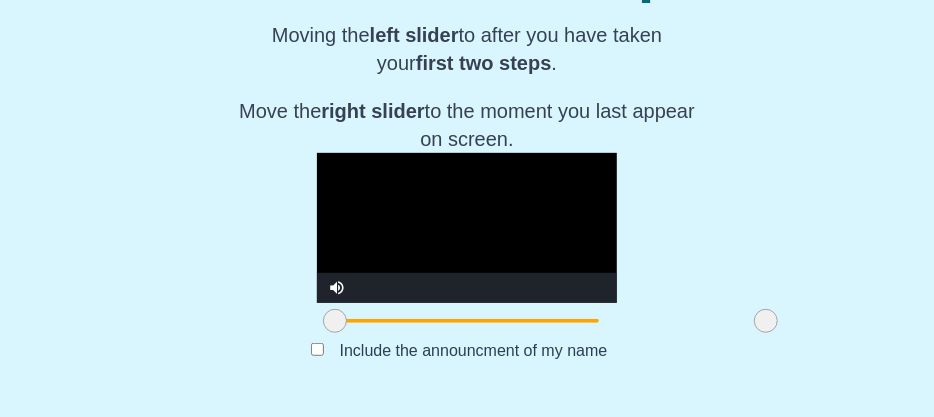 click at bounding box center (467, 228) 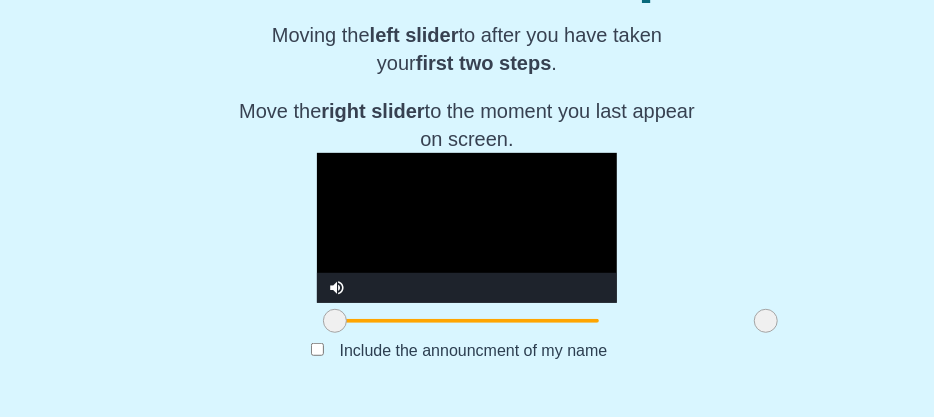 click at bounding box center (550, 321) 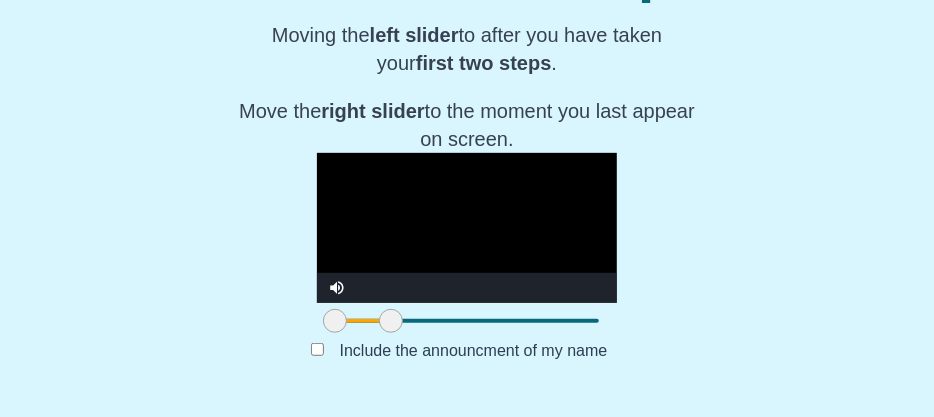 drag, startPoint x: 678, startPoint y: 327, endPoint x: 303, endPoint y: 323, distance: 375.02133 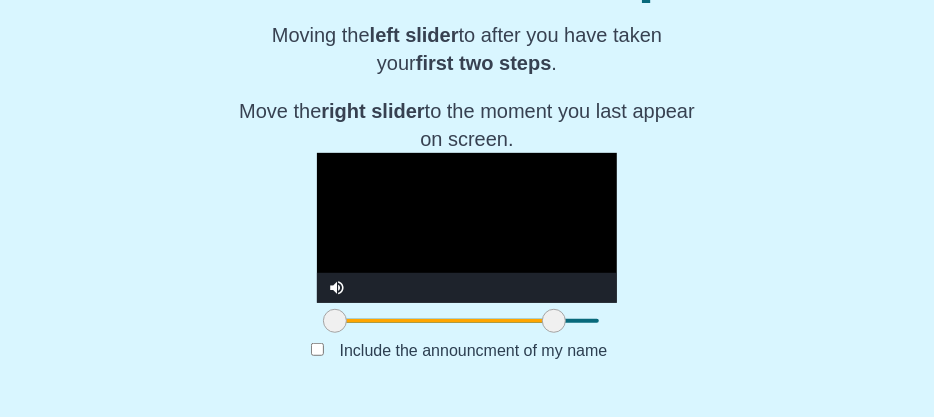 drag, startPoint x: 304, startPoint y: 323, endPoint x: 467, endPoint y: 304, distance: 164.10362 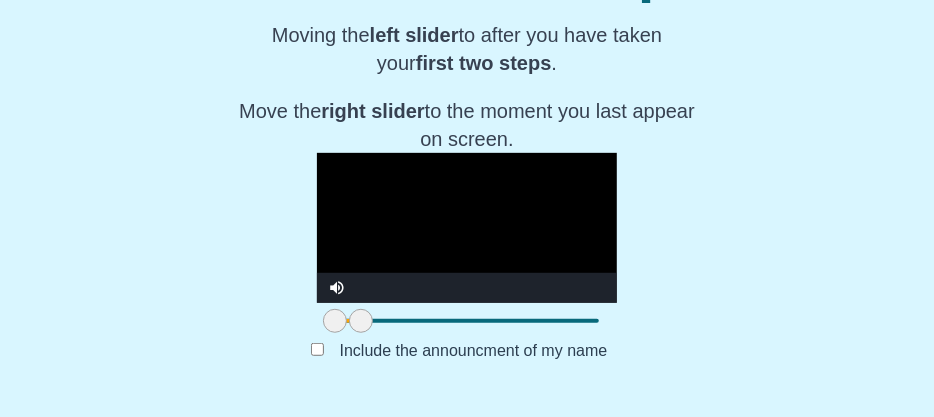 drag, startPoint x: 468, startPoint y: 321, endPoint x: 270, endPoint y: 313, distance: 198.16154 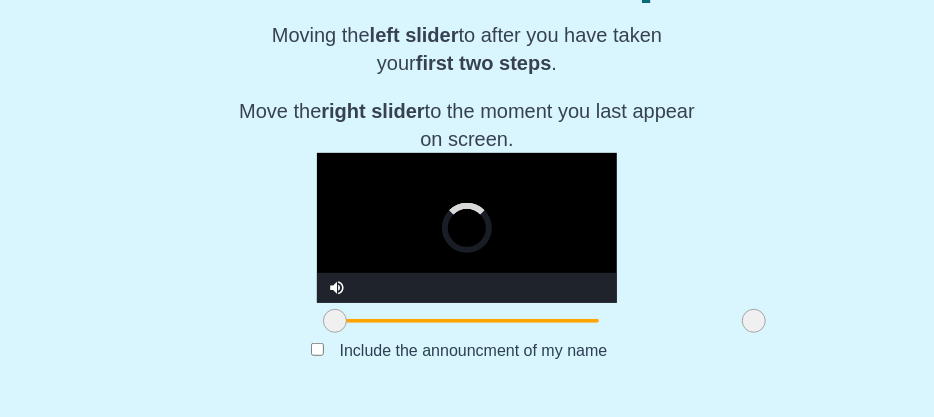 drag, startPoint x: 280, startPoint y: 323, endPoint x: 676, endPoint y: 323, distance: 396 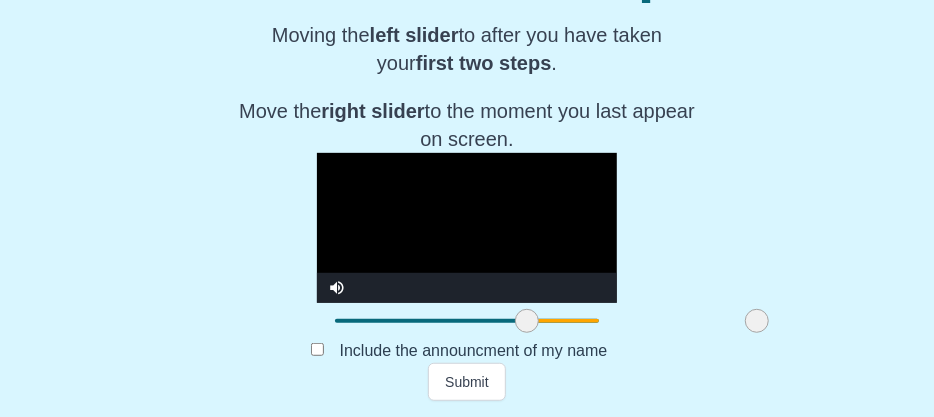 drag, startPoint x: 251, startPoint y: 320, endPoint x: 443, endPoint y: 319, distance: 192.00261 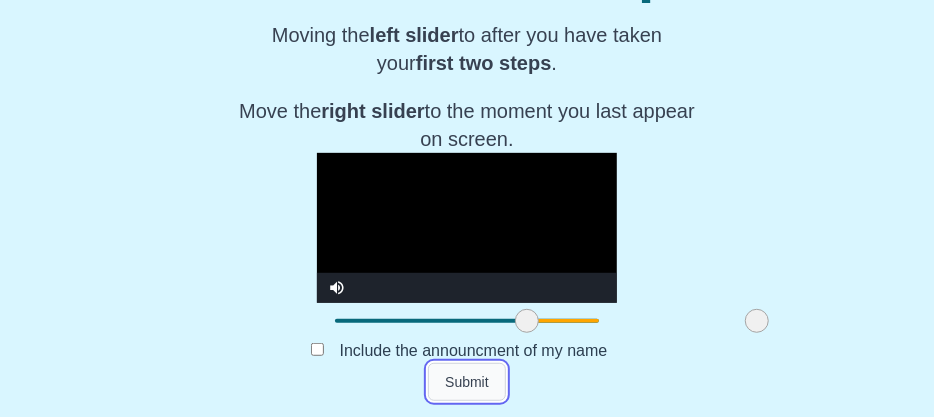 click on "Submit" at bounding box center (467, 382) 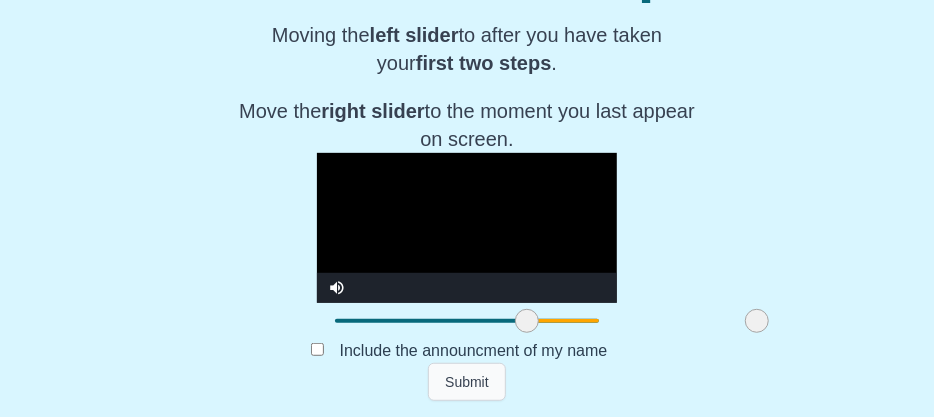 scroll, scrollTop: 168, scrollLeft: 0, axis: vertical 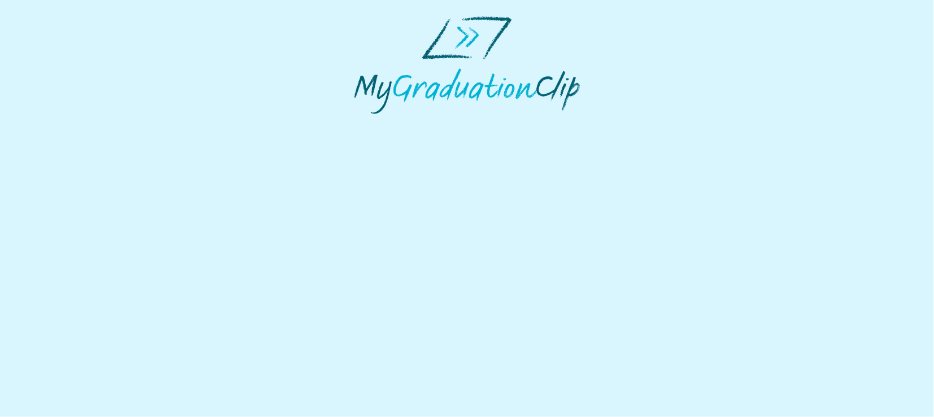 select on "**********" 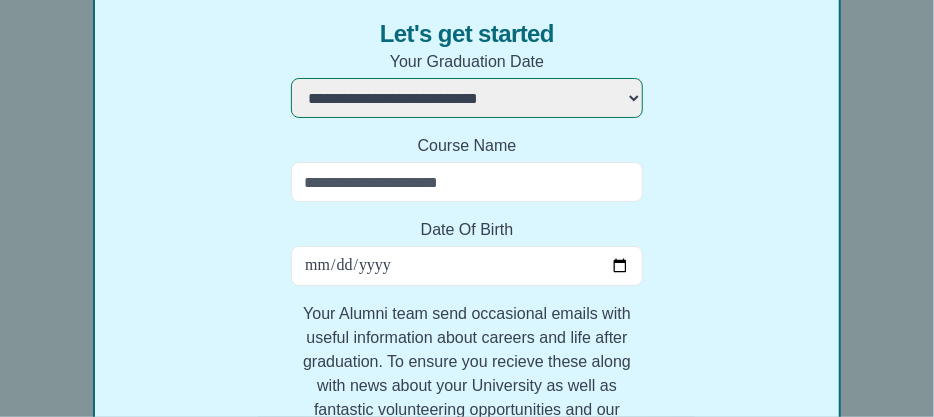 scroll, scrollTop: 199, scrollLeft: 0, axis: vertical 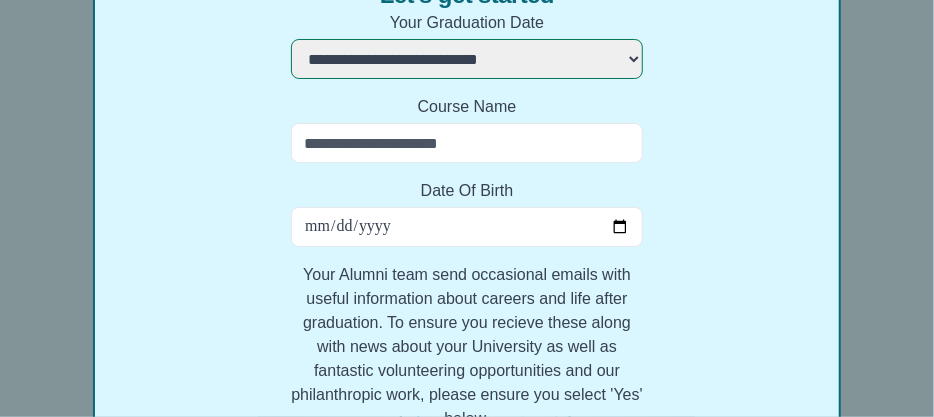 click on "Course Name" at bounding box center (467, 143) 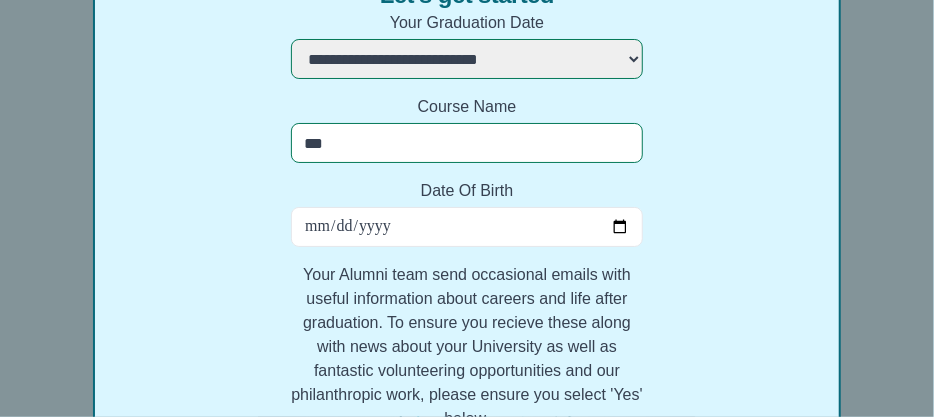 type on "***" 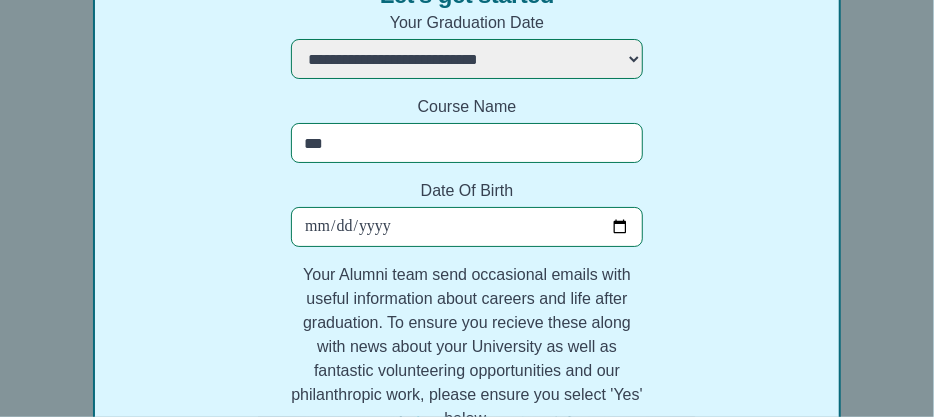 click on "**********" at bounding box center [467, 227] 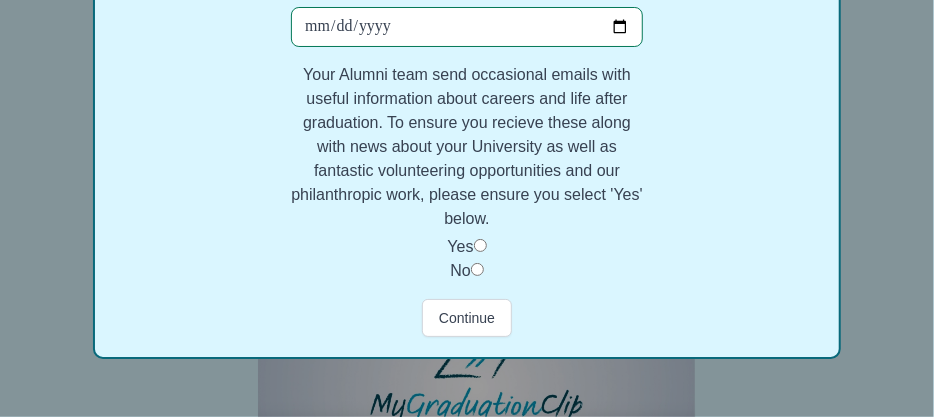 scroll, scrollTop: 476, scrollLeft: 0, axis: vertical 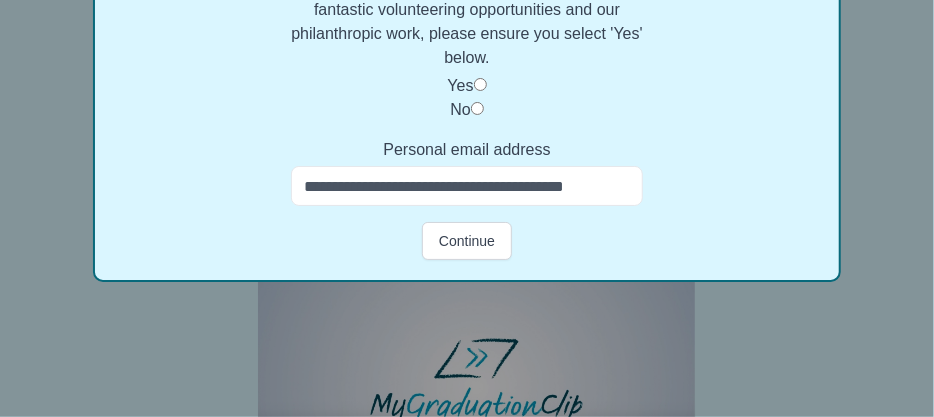 click on "Personal email address" at bounding box center [467, 186] 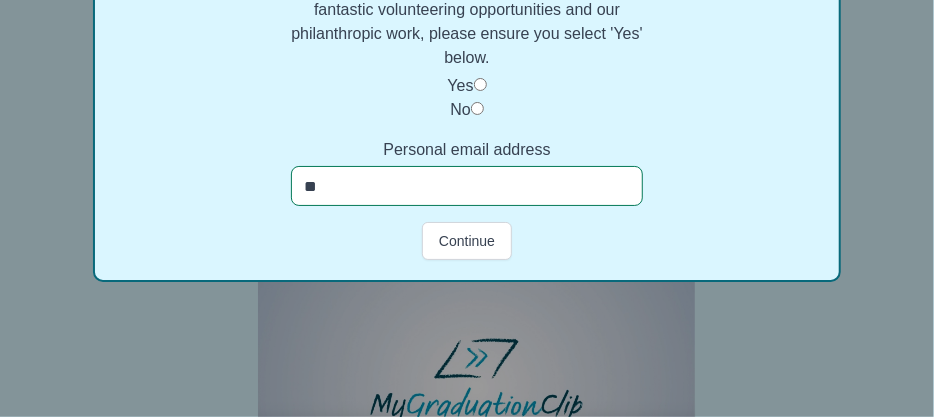 type on "*" 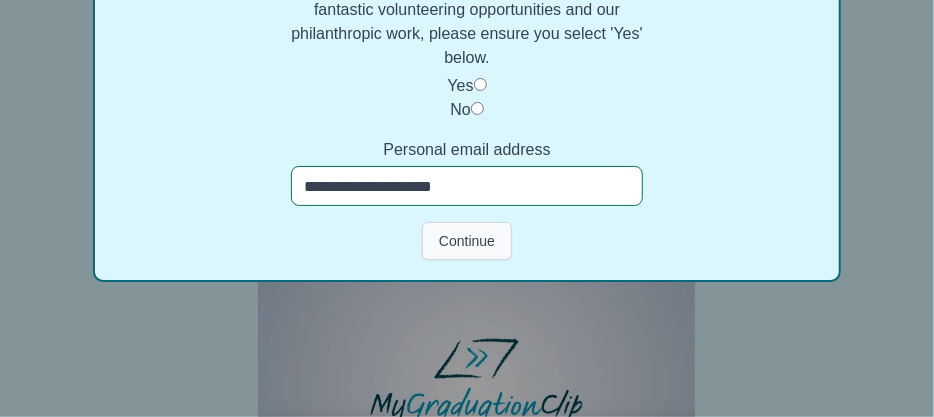 type on "**********" 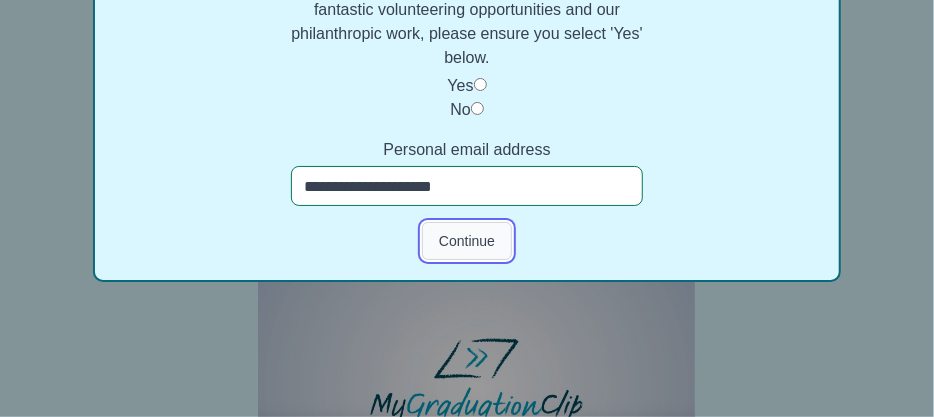 click on "Continue" at bounding box center [467, 241] 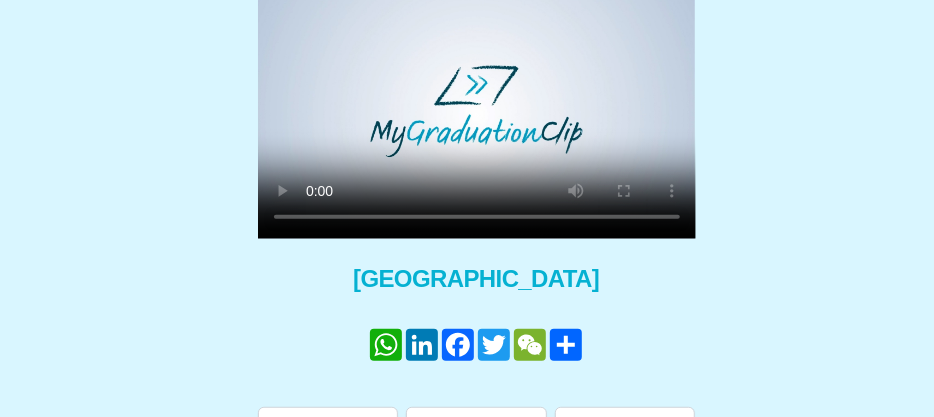 scroll, scrollTop: 280, scrollLeft: 0, axis: vertical 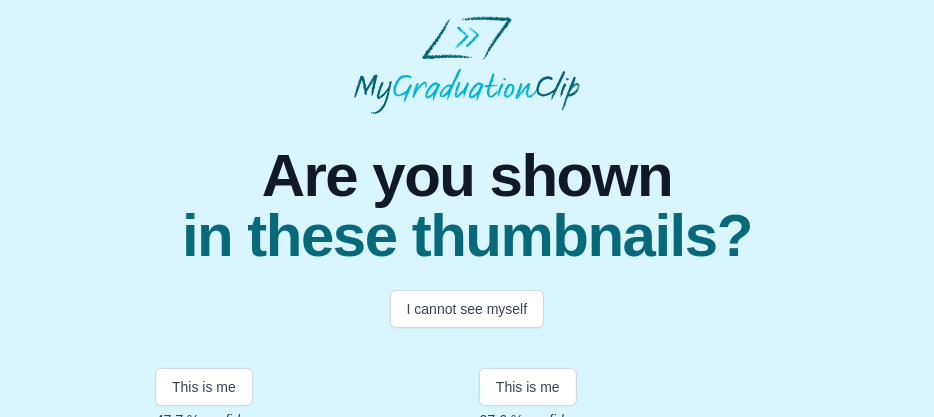 click on "Are you shown in these thumbnails?  I cannot see myself   This is me  47.7 % confidence  This is me  27.6 % confidence  This is me  24.5 % confidence  This is me  23.9 % confidence  This is me  22.4 % confidence  This is me  22.4 % confidence  I cannot see myself" at bounding box center [467, 384] 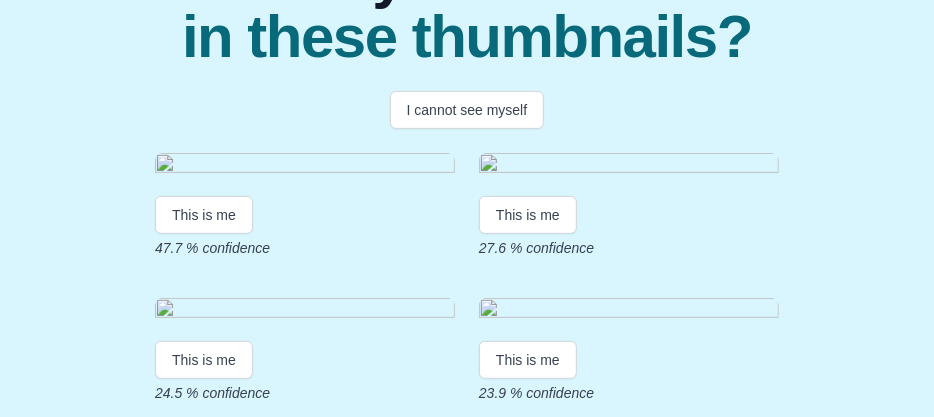scroll, scrollTop: 199, scrollLeft: 0, axis: vertical 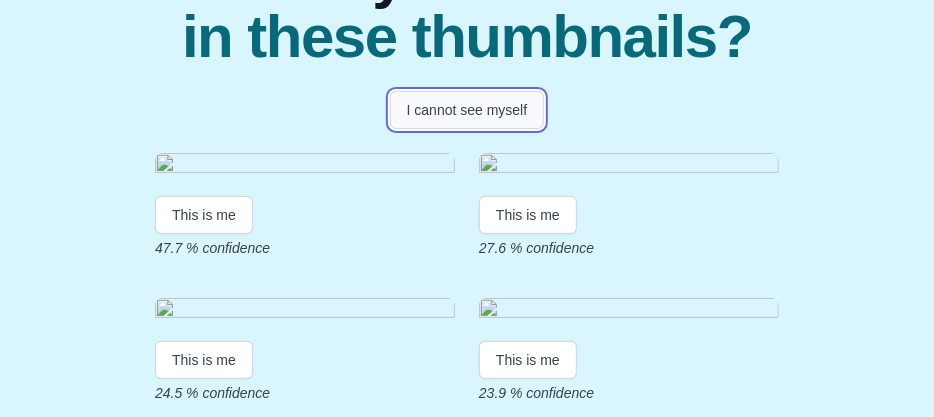click on "I cannot see myself" at bounding box center [467, 110] 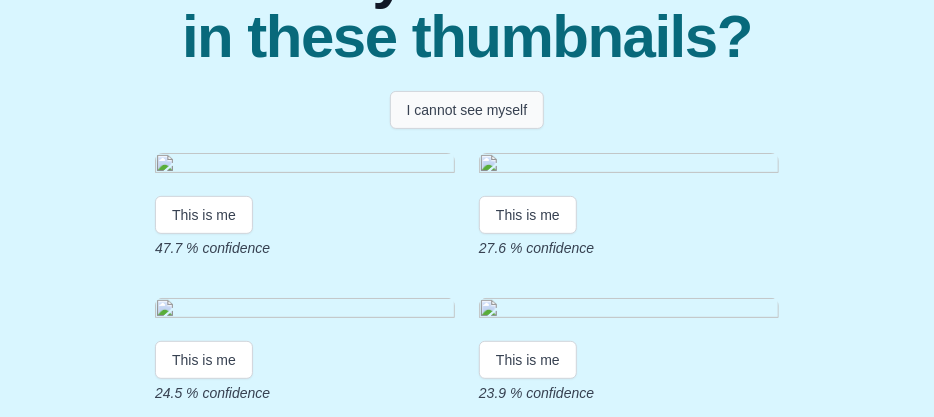 scroll, scrollTop: 0, scrollLeft: 0, axis: both 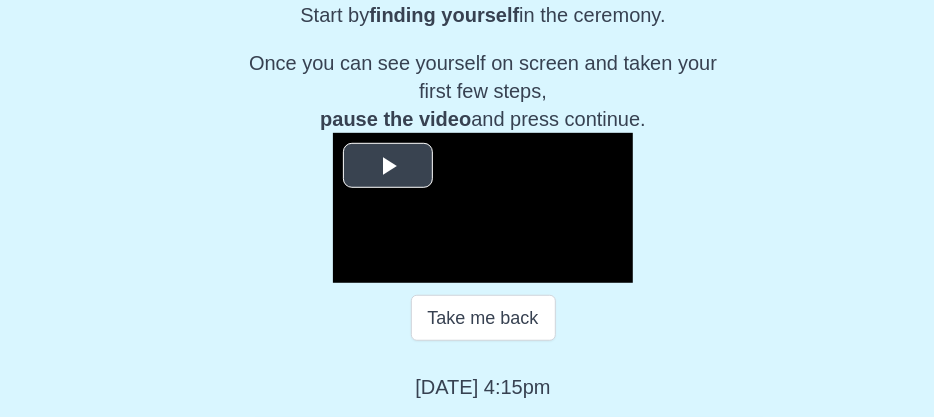 click at bounding box center (388, 166) 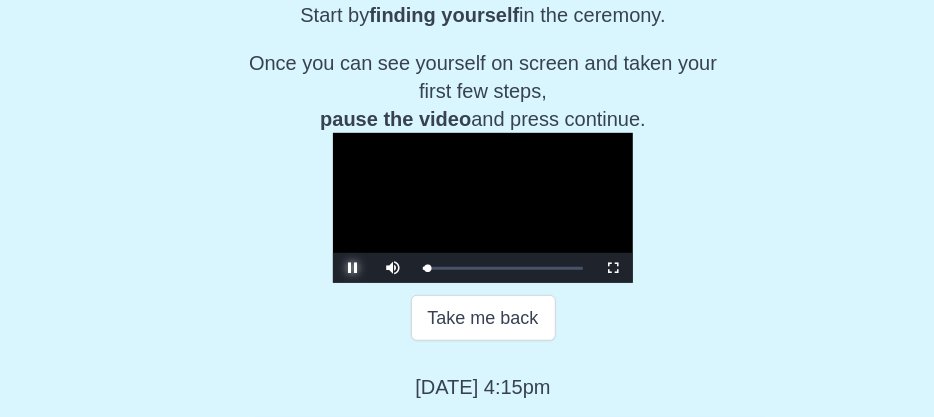 click at bounding box center [353, 268] 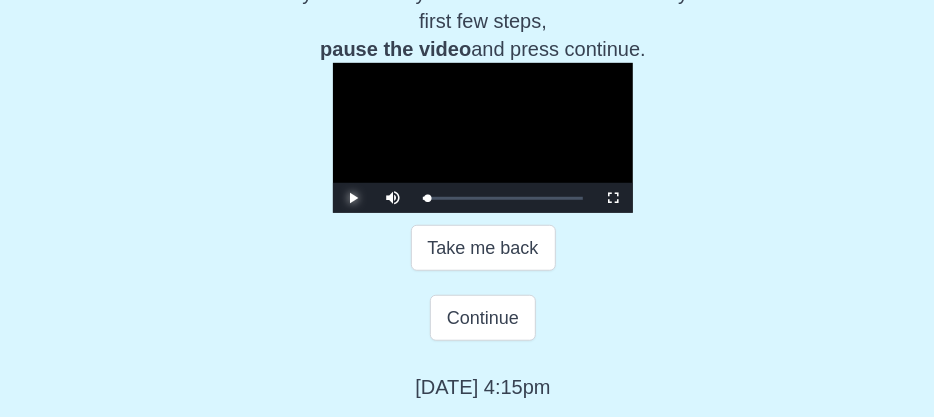scroll, scrollTop: 588, scrollLeft: 0, axis: vertical 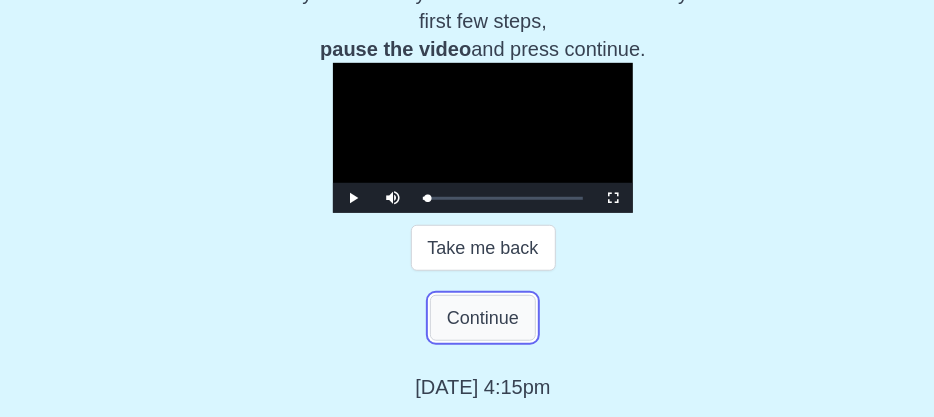 click on "Continue" at bounding box center (483, 318) 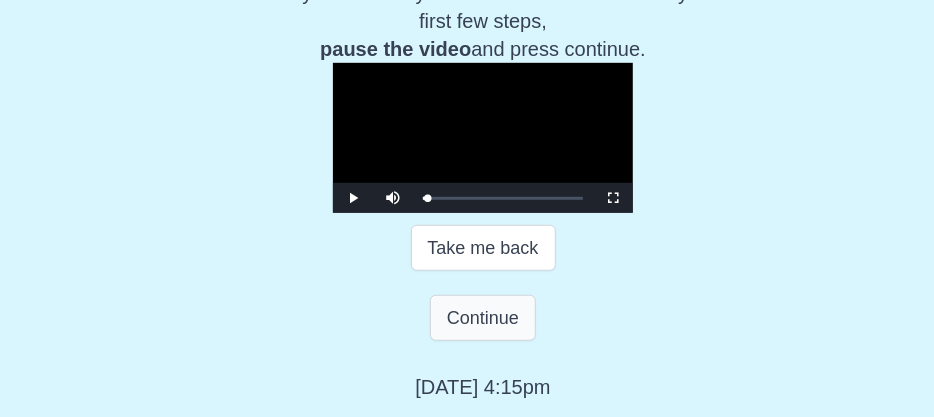 scroll, scrollTop: 399, scrollLeft: 0, axis: vertical 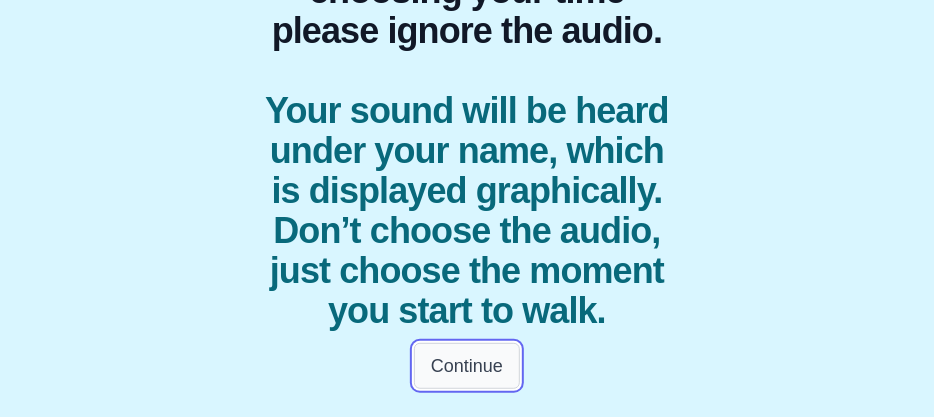 click on "Continue" at bounding box center [467, 366] 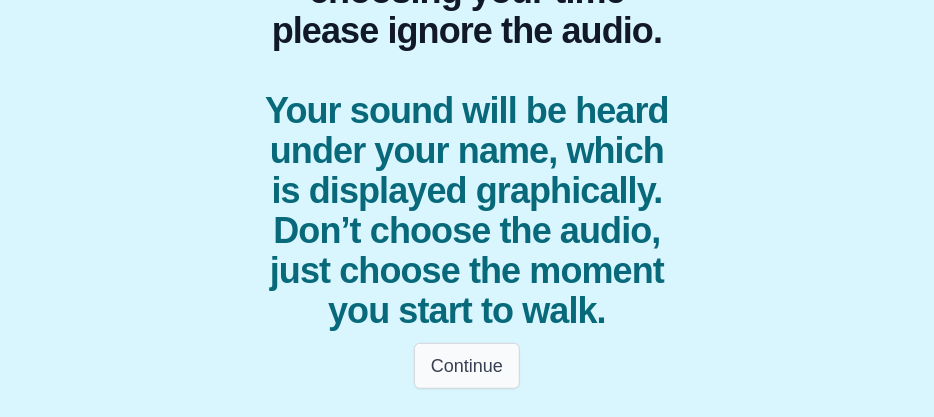 scroll, scrollTop: 399, scrollLeft: 0, axis: vertical 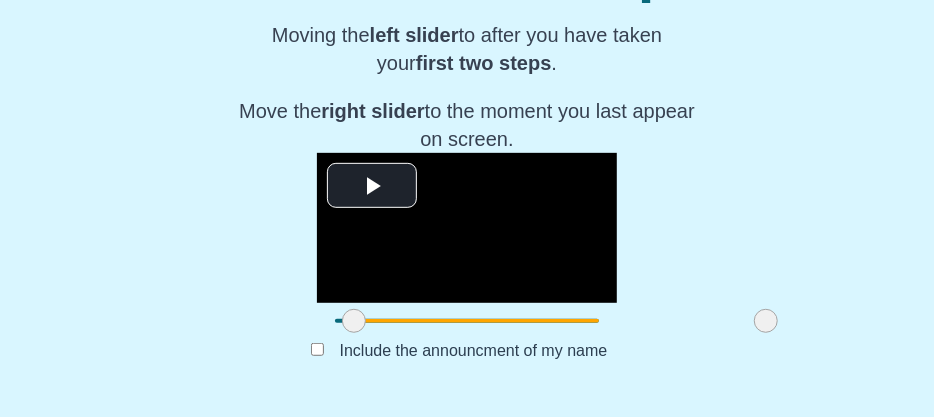 drag, startPoint x: 243, startPoint y: 388, endPoint x: 262, endPoint y: 386, distance: 19.104973 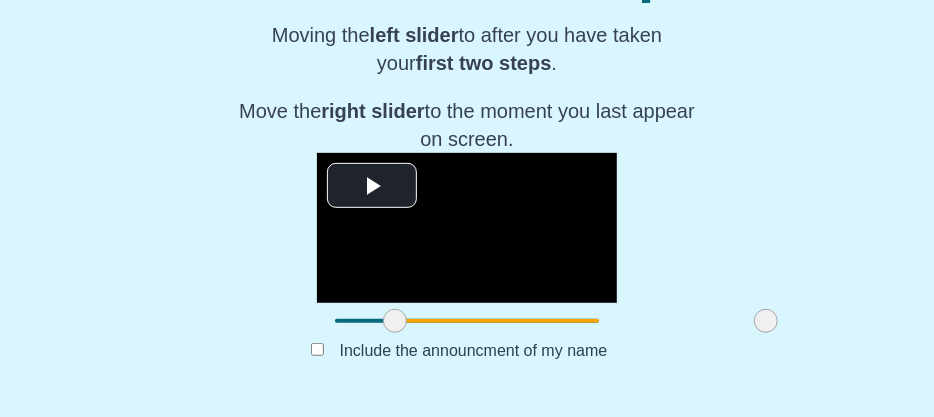 drag, startPoint x: 266, startPoint y: 368, endPoint x: 307, endPoint y: 362, distance: 41.4367 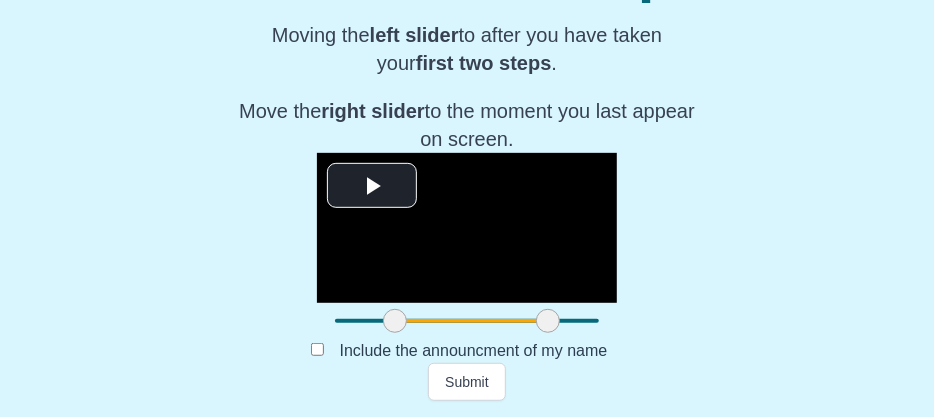 drag, startPoint x: 676, startPoint y: 369, endPoint x: 458, endPoint y: 373, distance: 218.0367 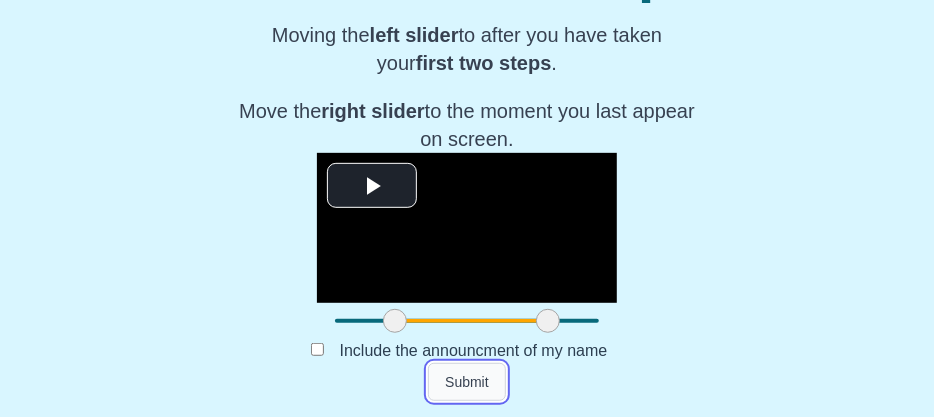 click on "Submit" at bounding box center (467, 382) 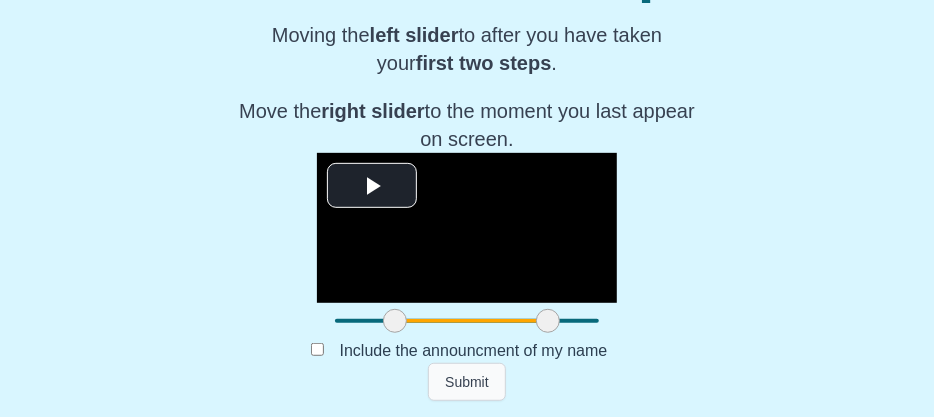 scroll, scrollTop: 168, scrollLeft: 0, axis: vertical 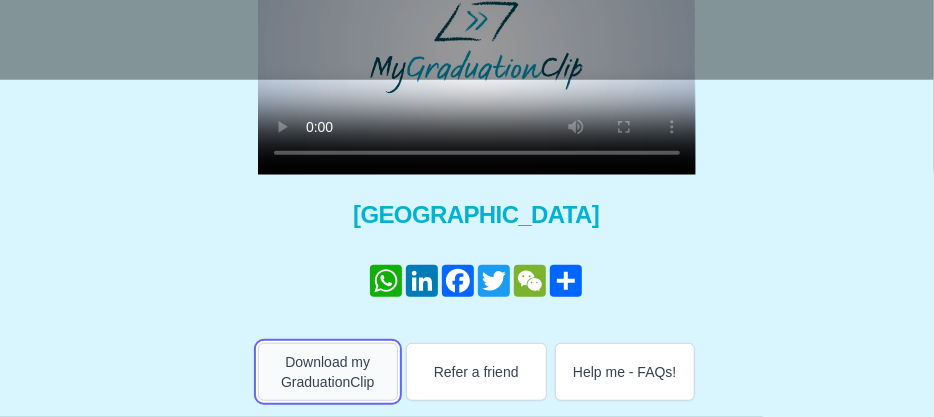 click on "Download my GraduationClip" at bounding box center (328, 372) 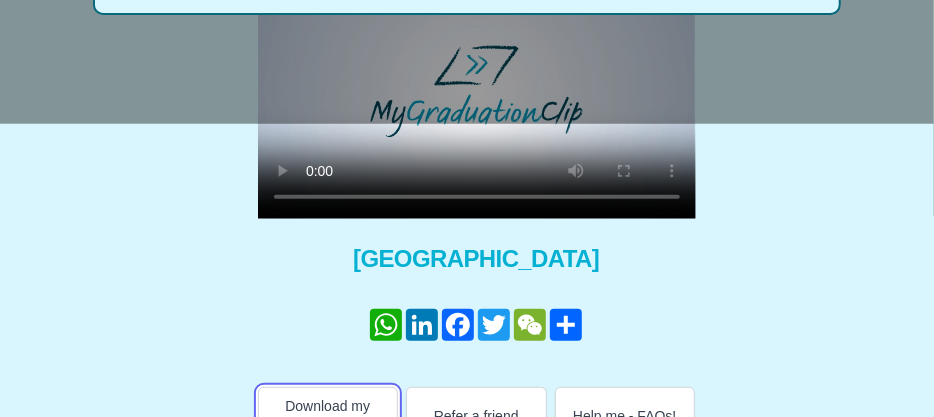 scroll, scrollTop: 281, scrollLeft: 0, axis: vertical 